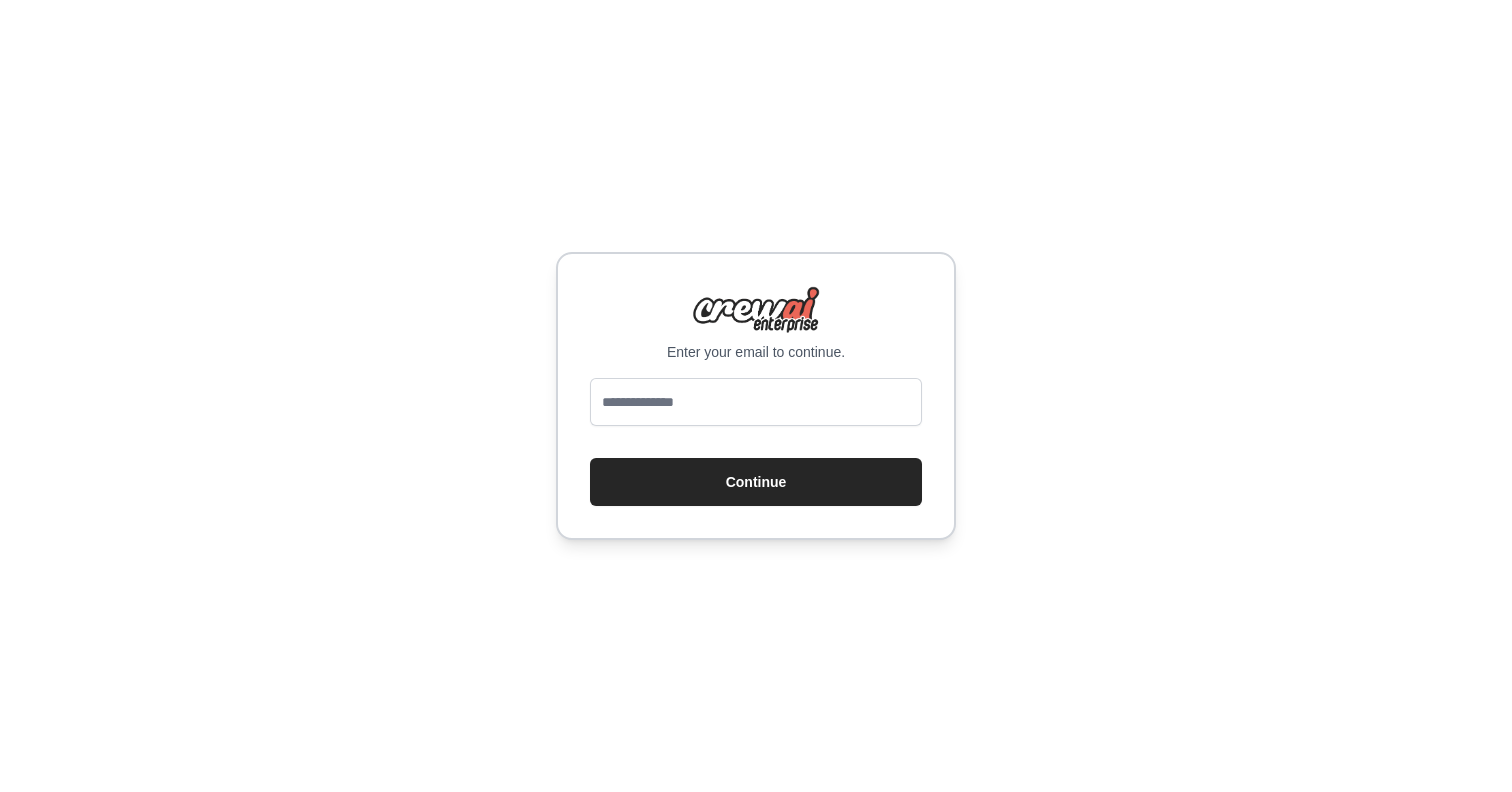 scroll, scrollTop: 0, scrollLeft: 0, axis: both 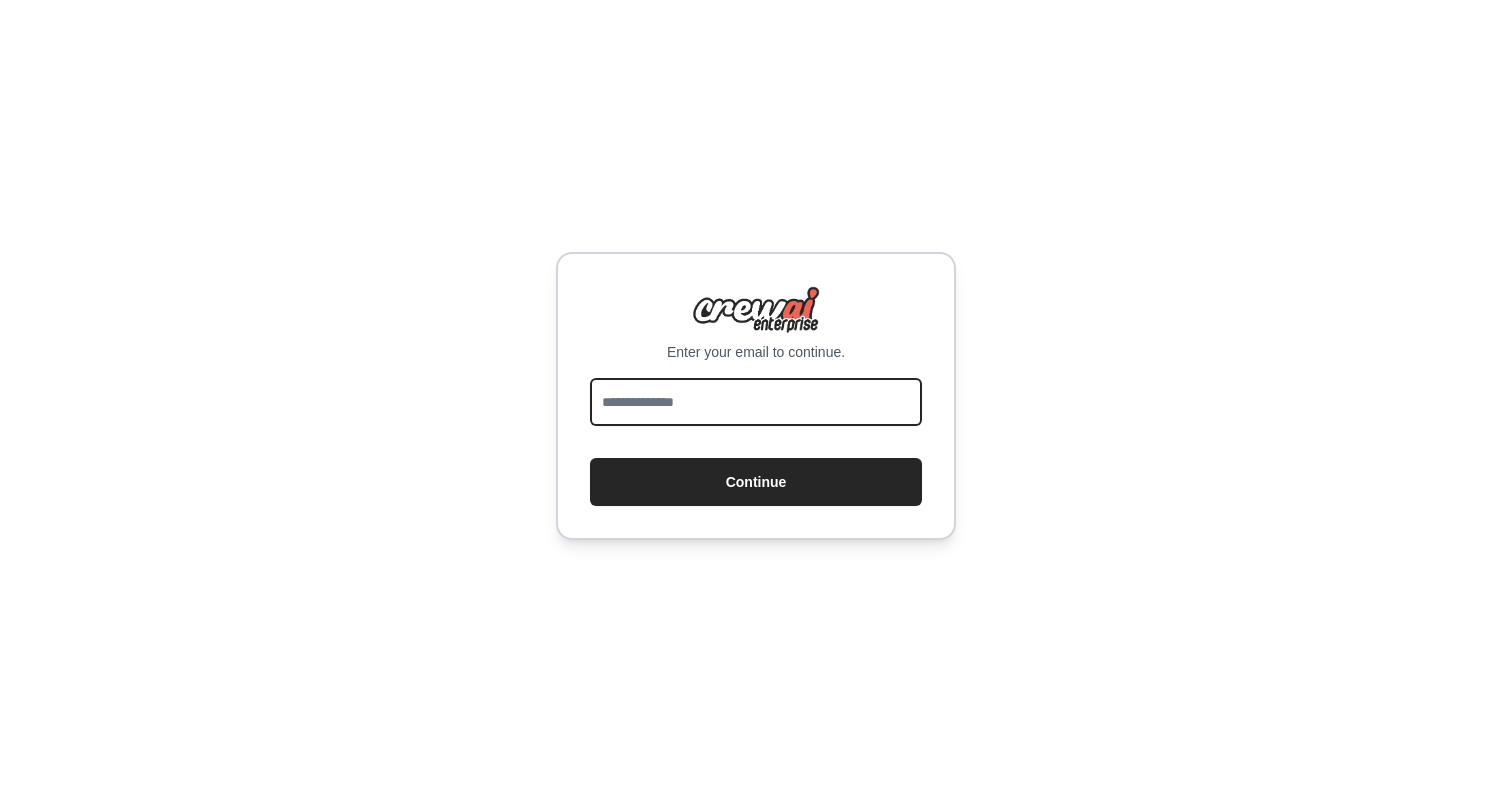 click at bounding box center [756, 402] 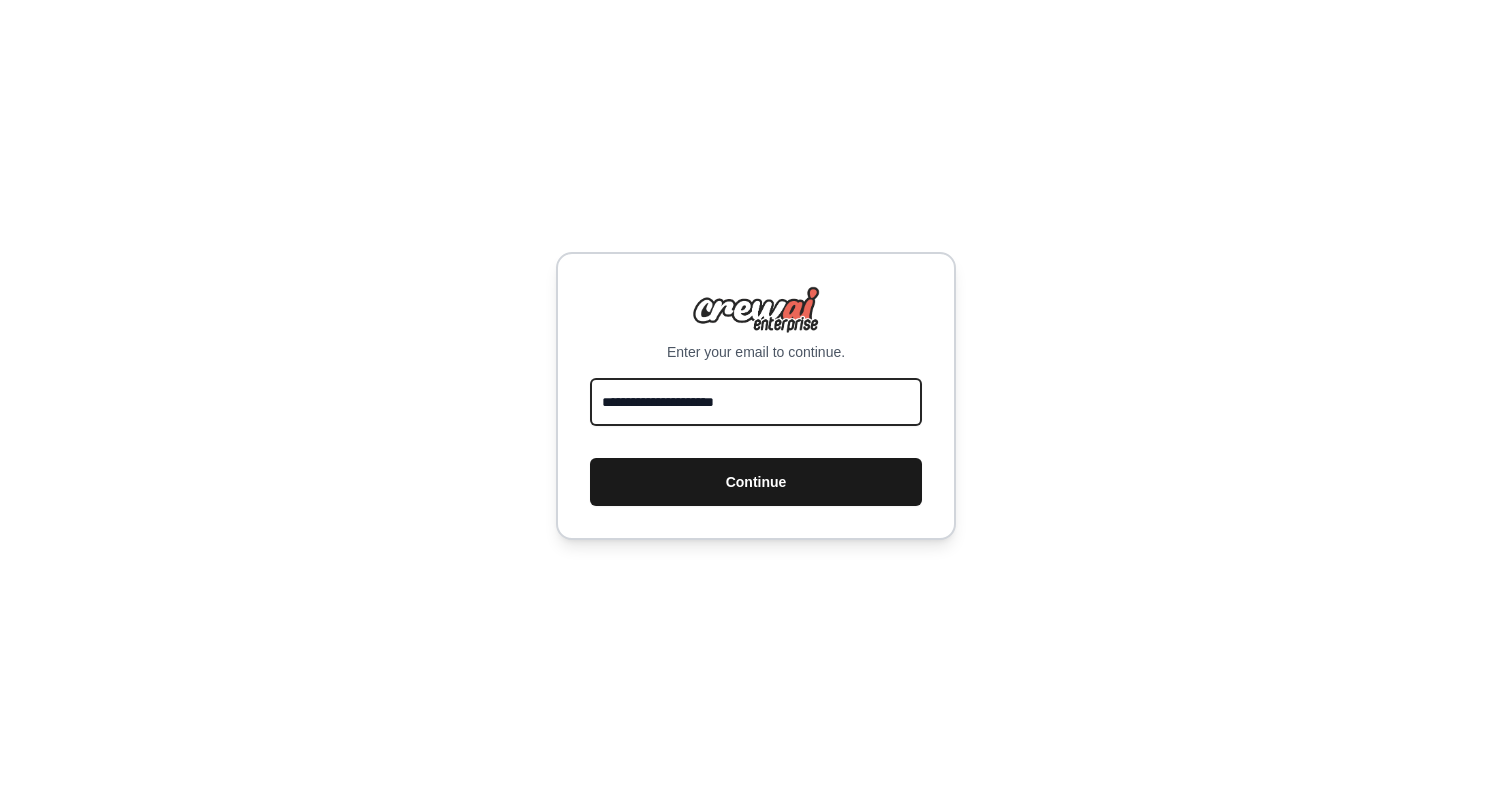 type on "**********" 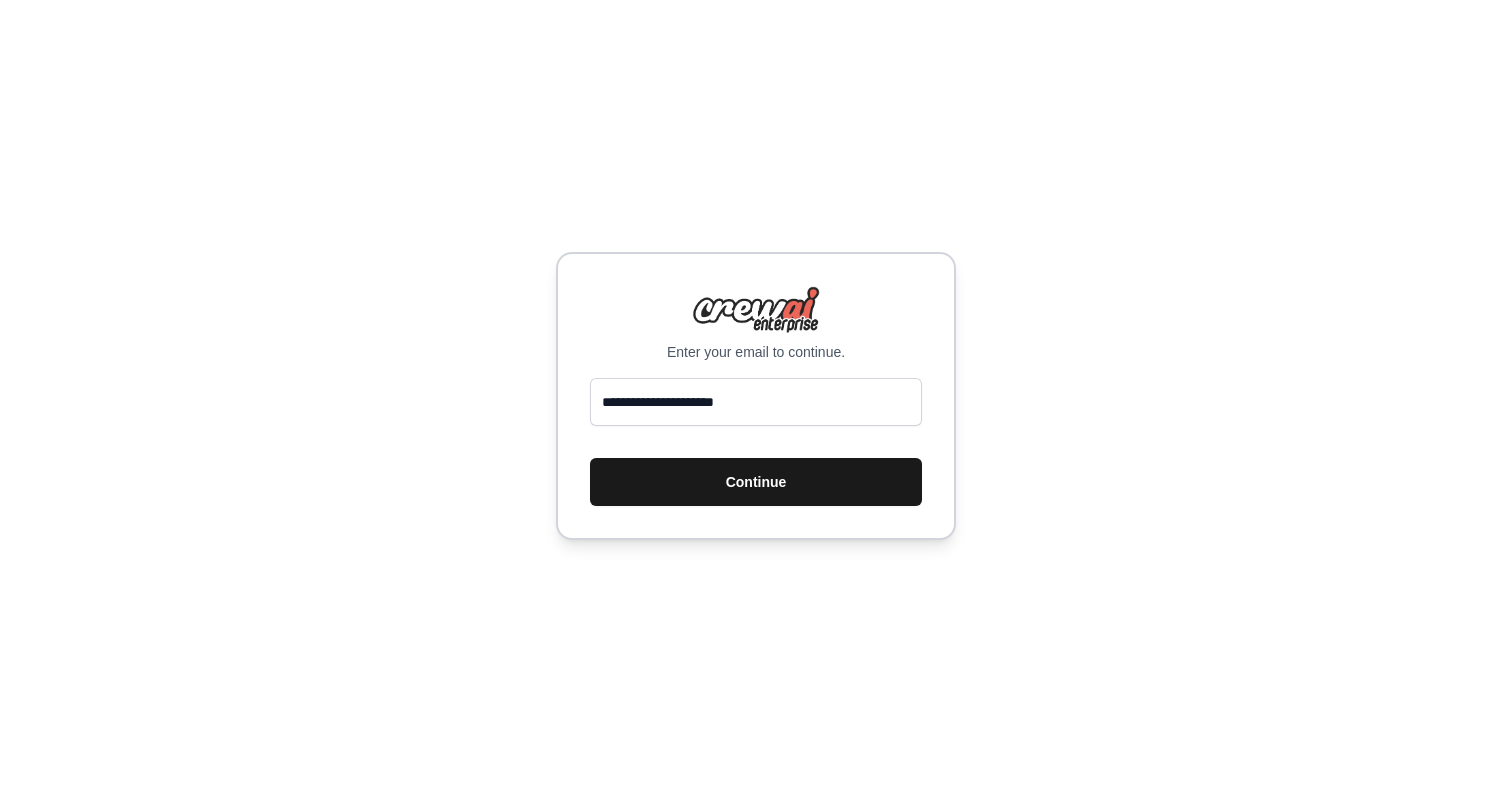 click on "Continue" at bounding box center (756, 482) 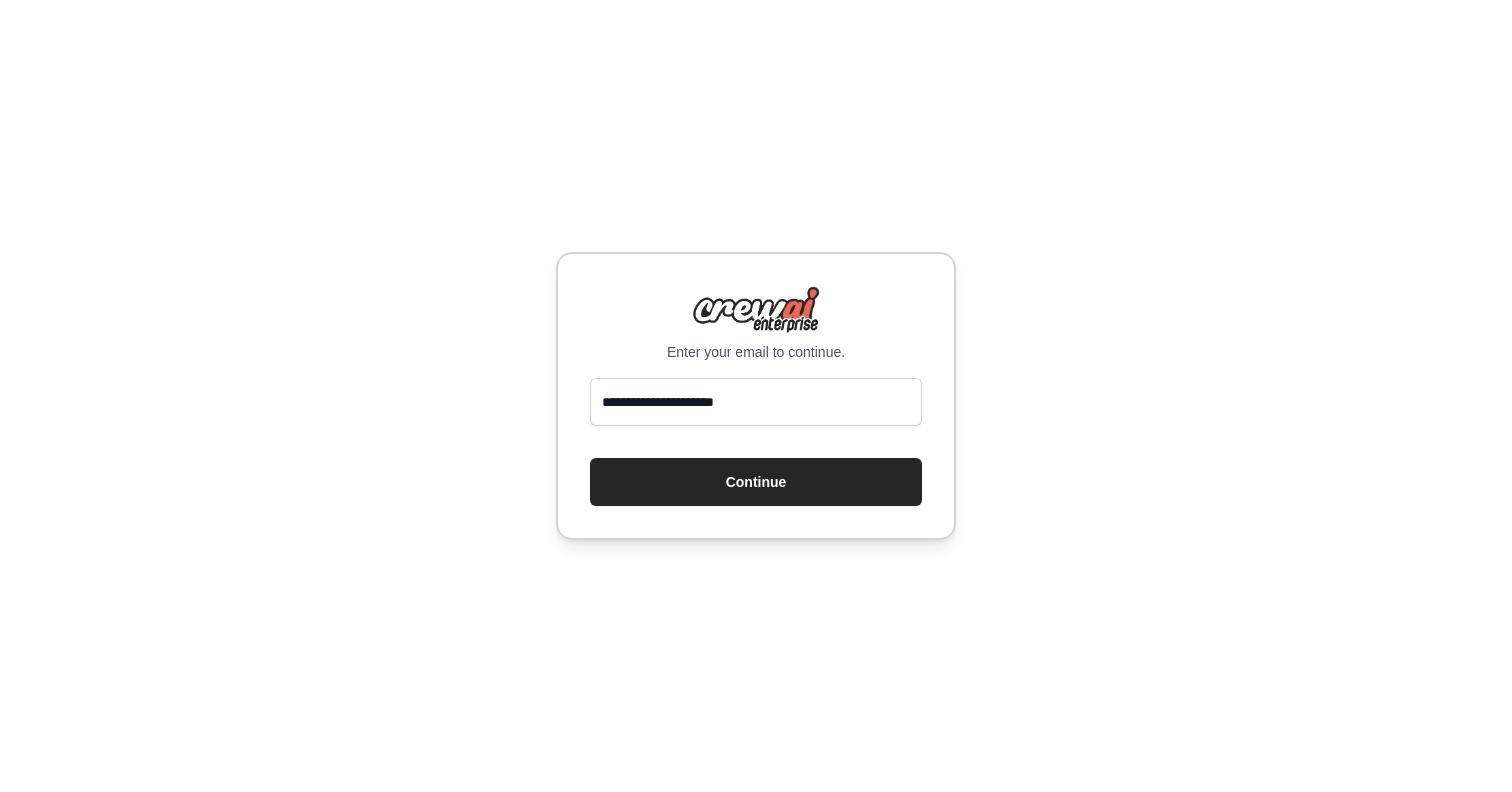 scroll, scrollTop: 0, scrollLeft: 0, axis: both 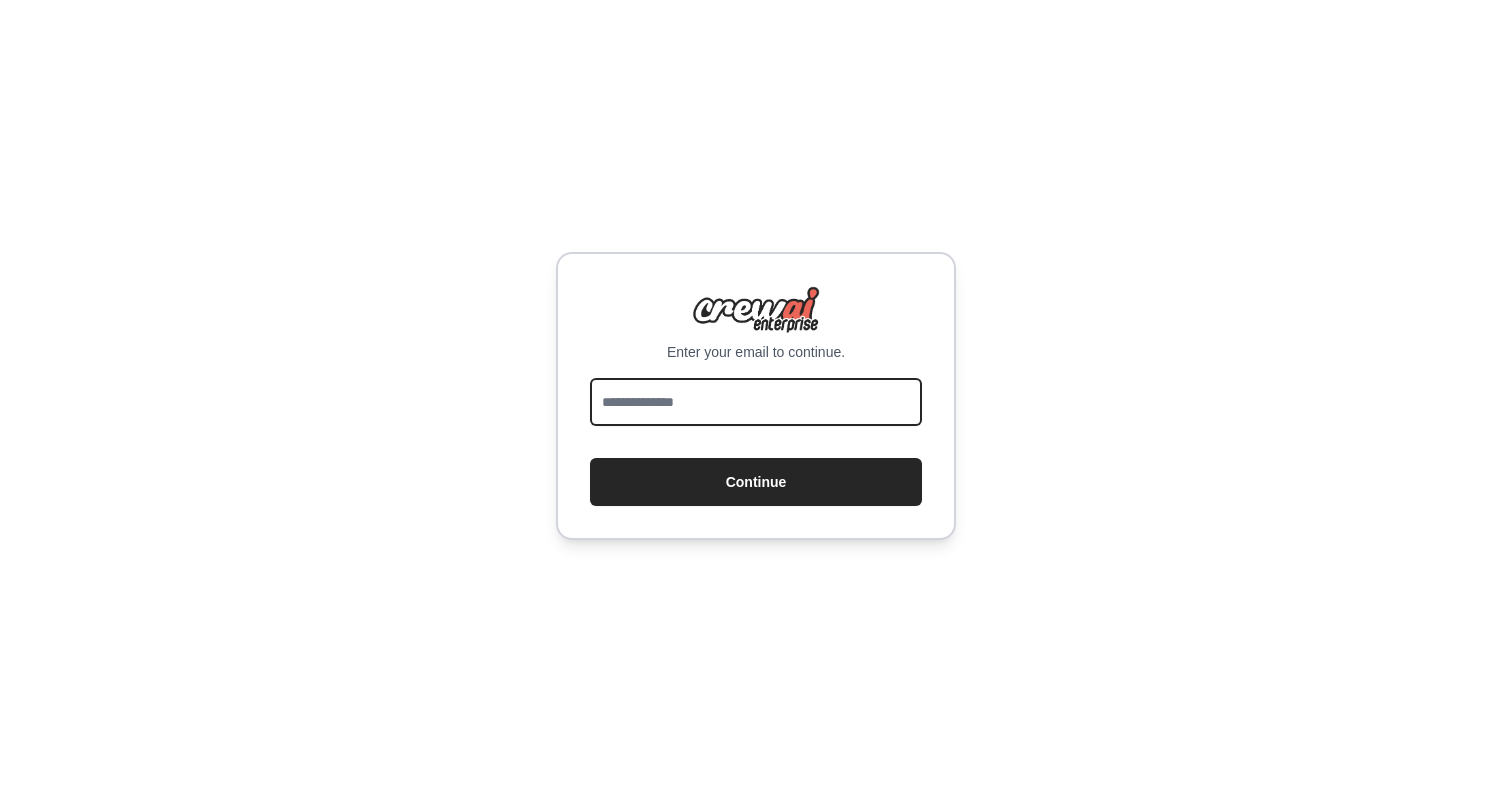 click at bounding box center (756, 402) 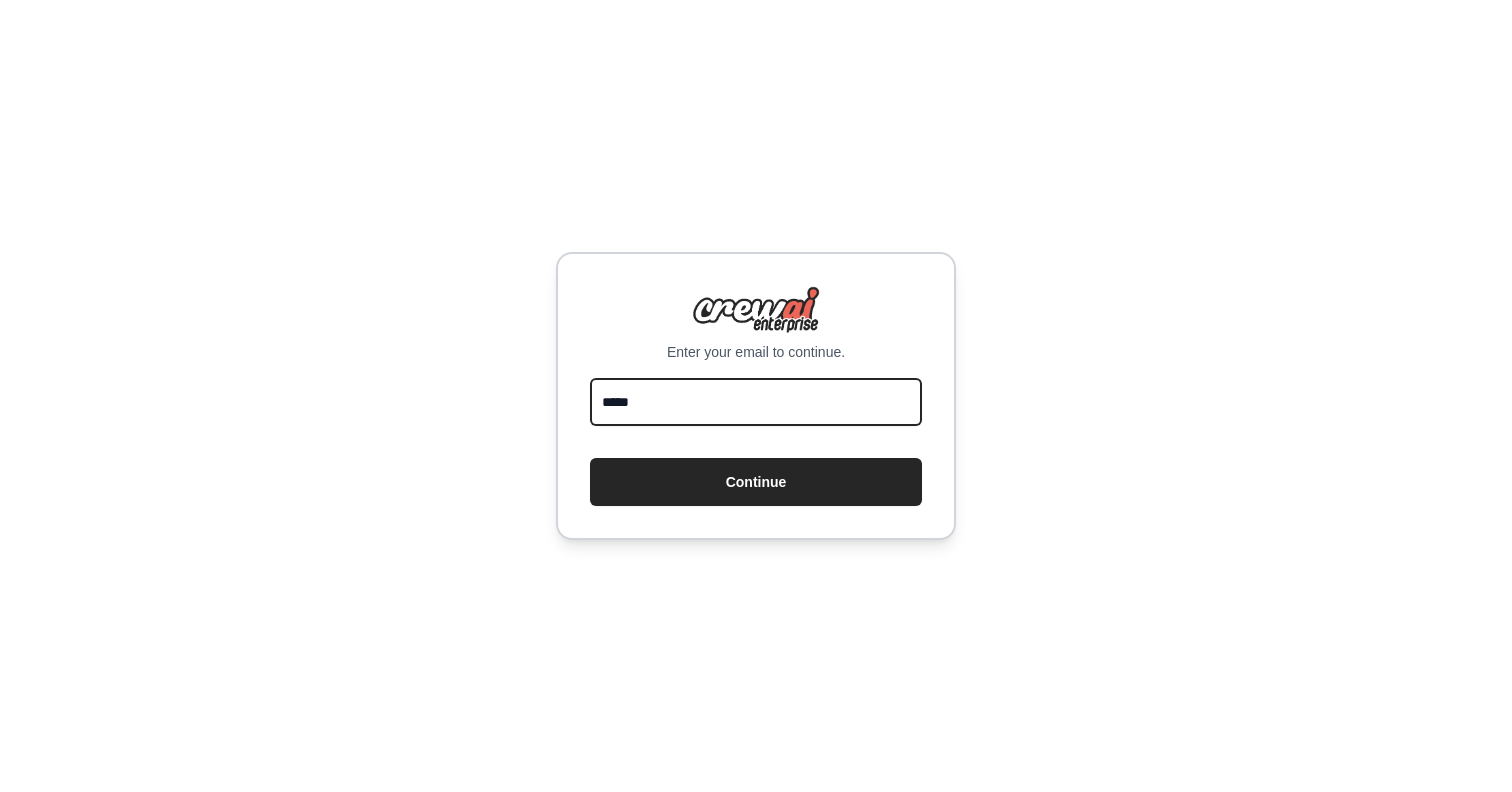 type on "**********" 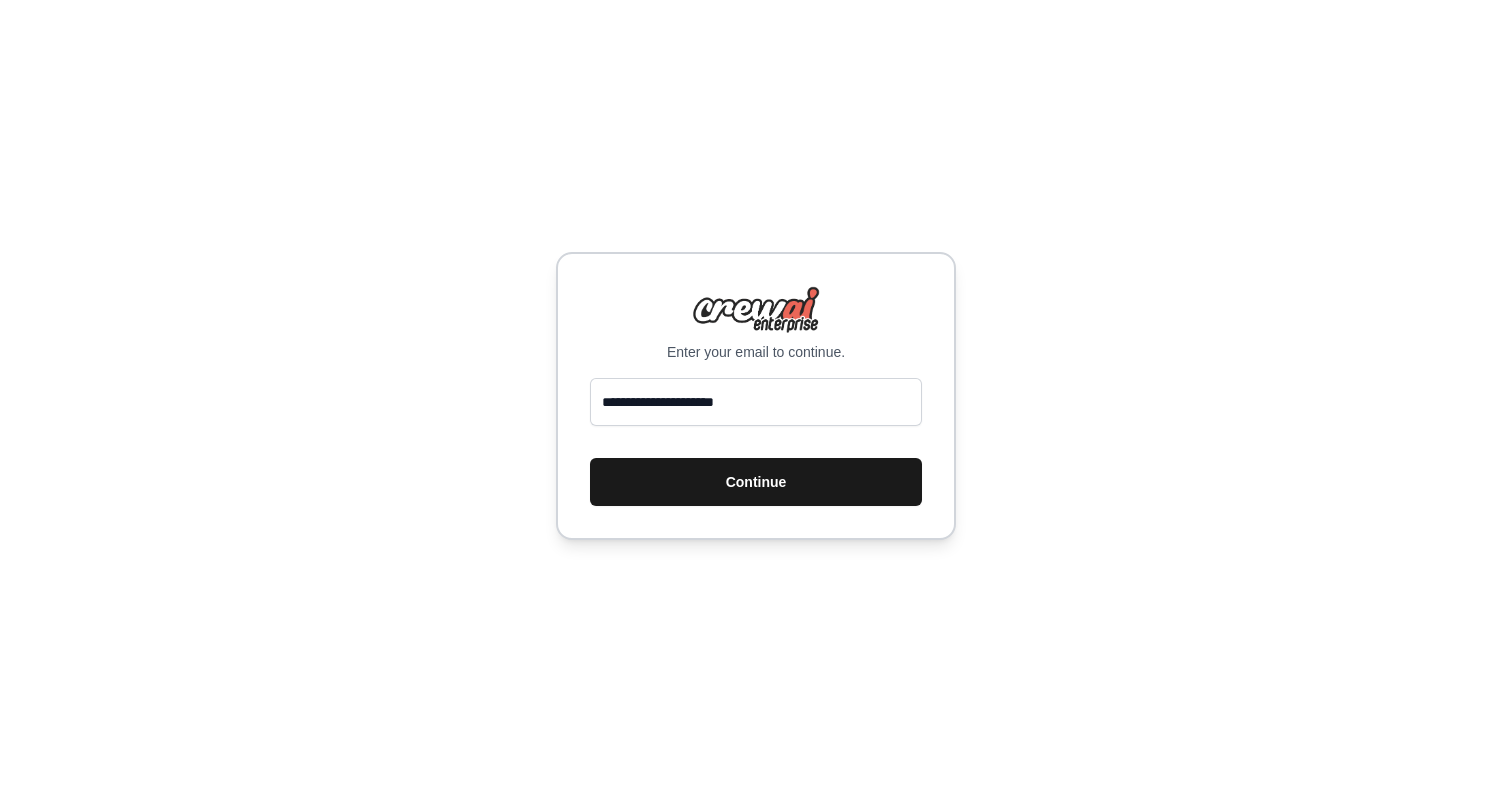 click on "Continue" at bounding box center (756, 482) 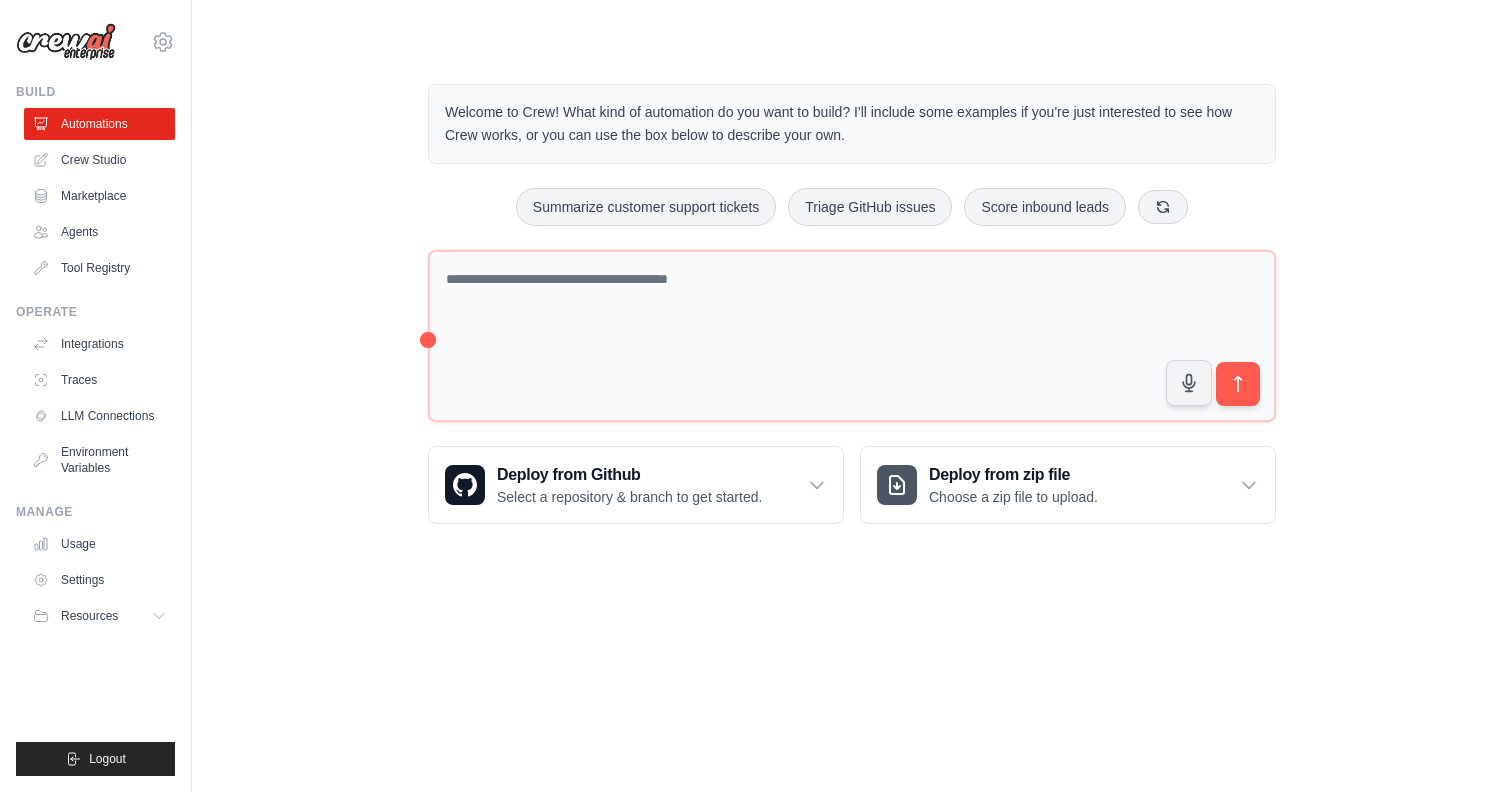 scroll, scrollTop: 0, scrollLeft: 0, axis: both 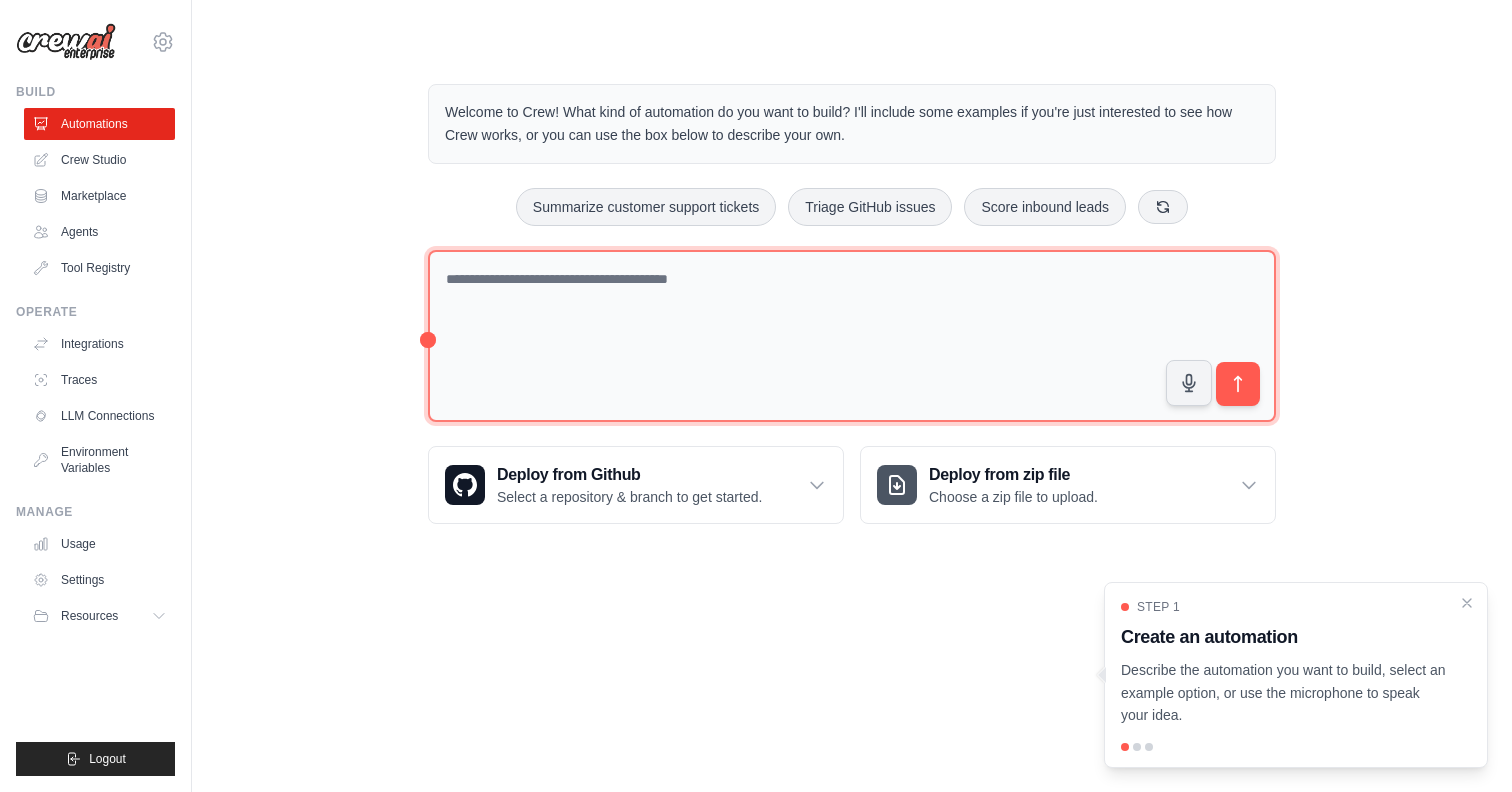 click at bounding box center [852, 336] 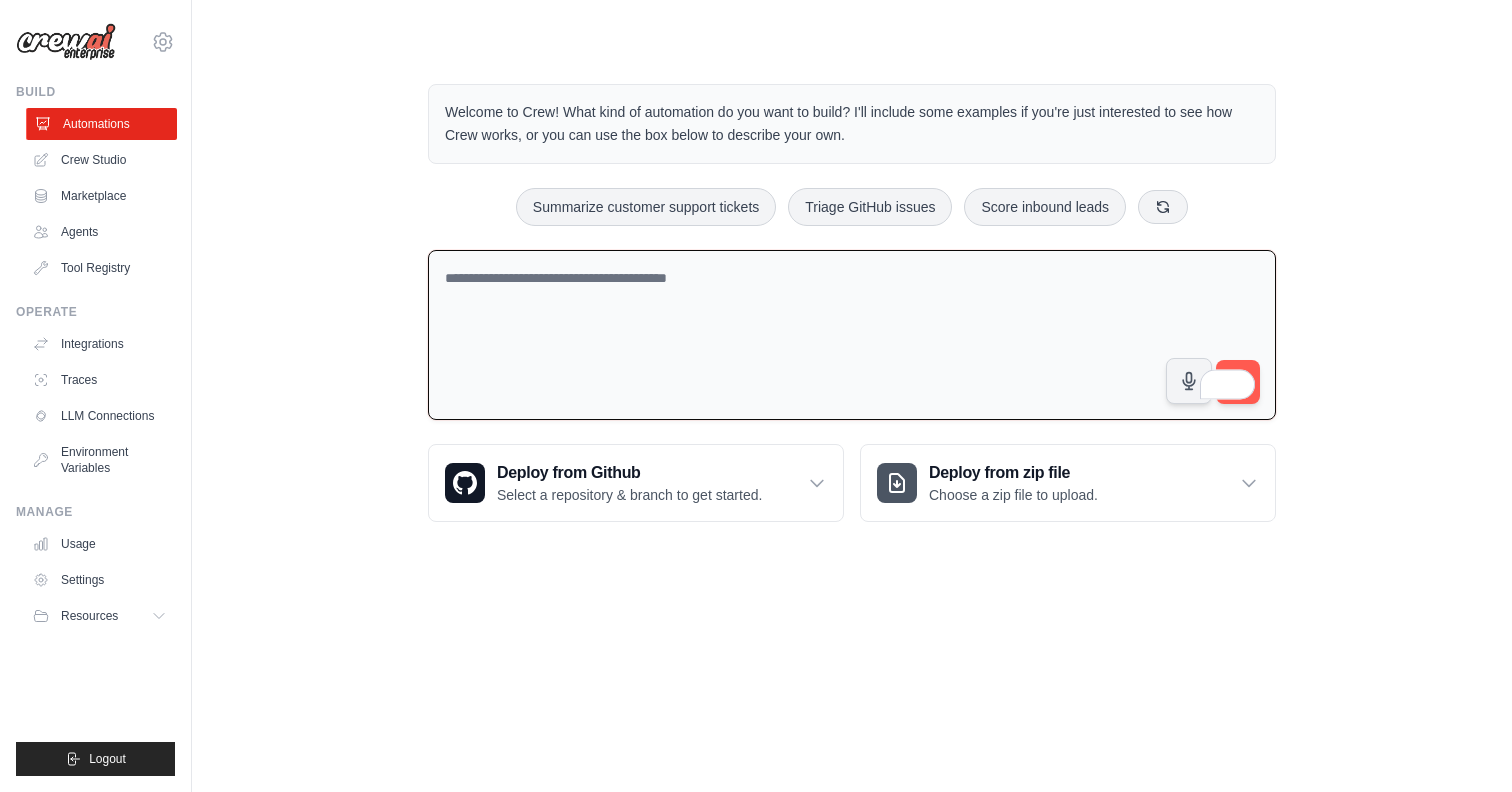 click on "Automations" at bounding box center (101, 124) 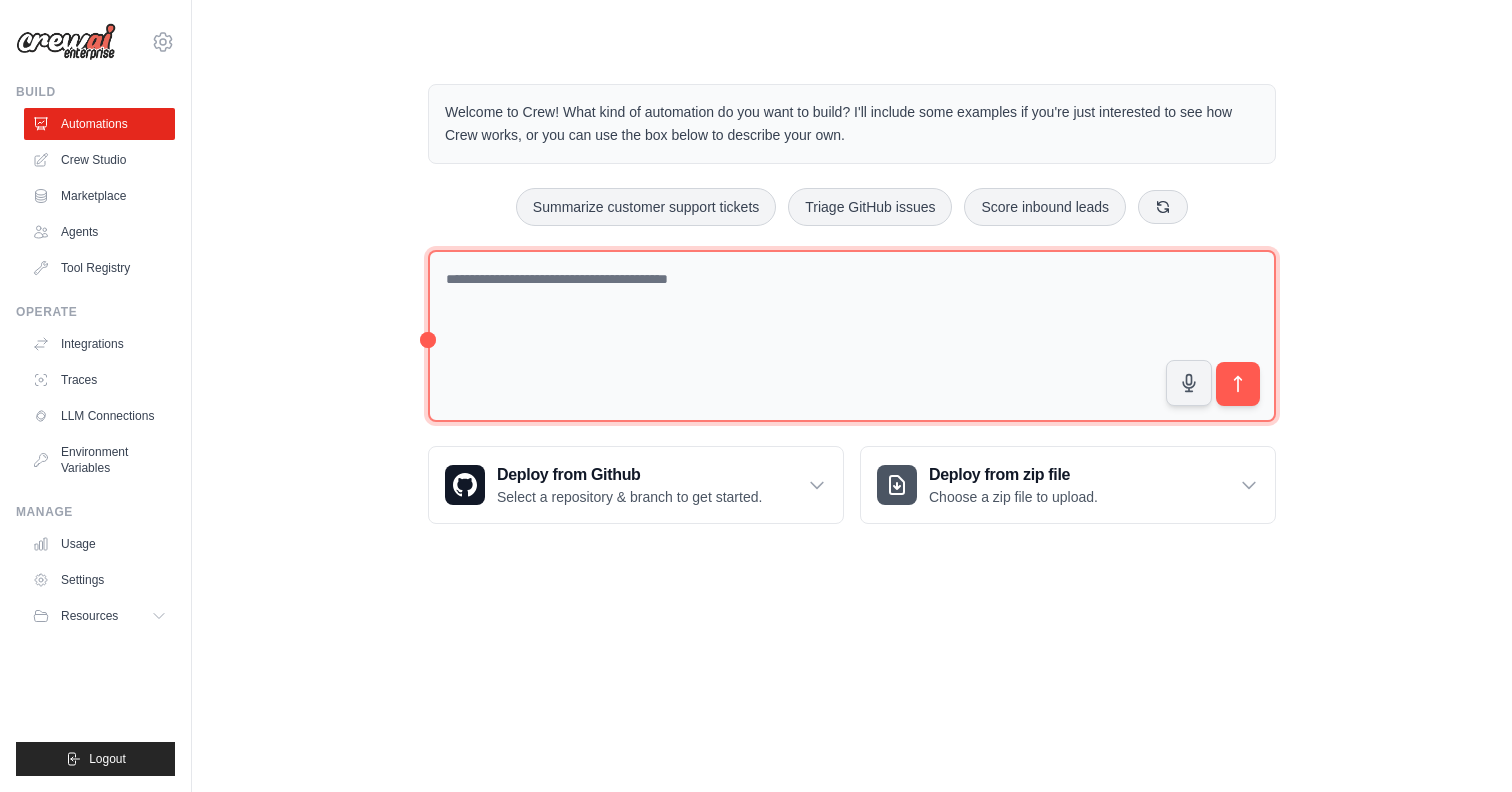 click at bounding box center (852, 336) 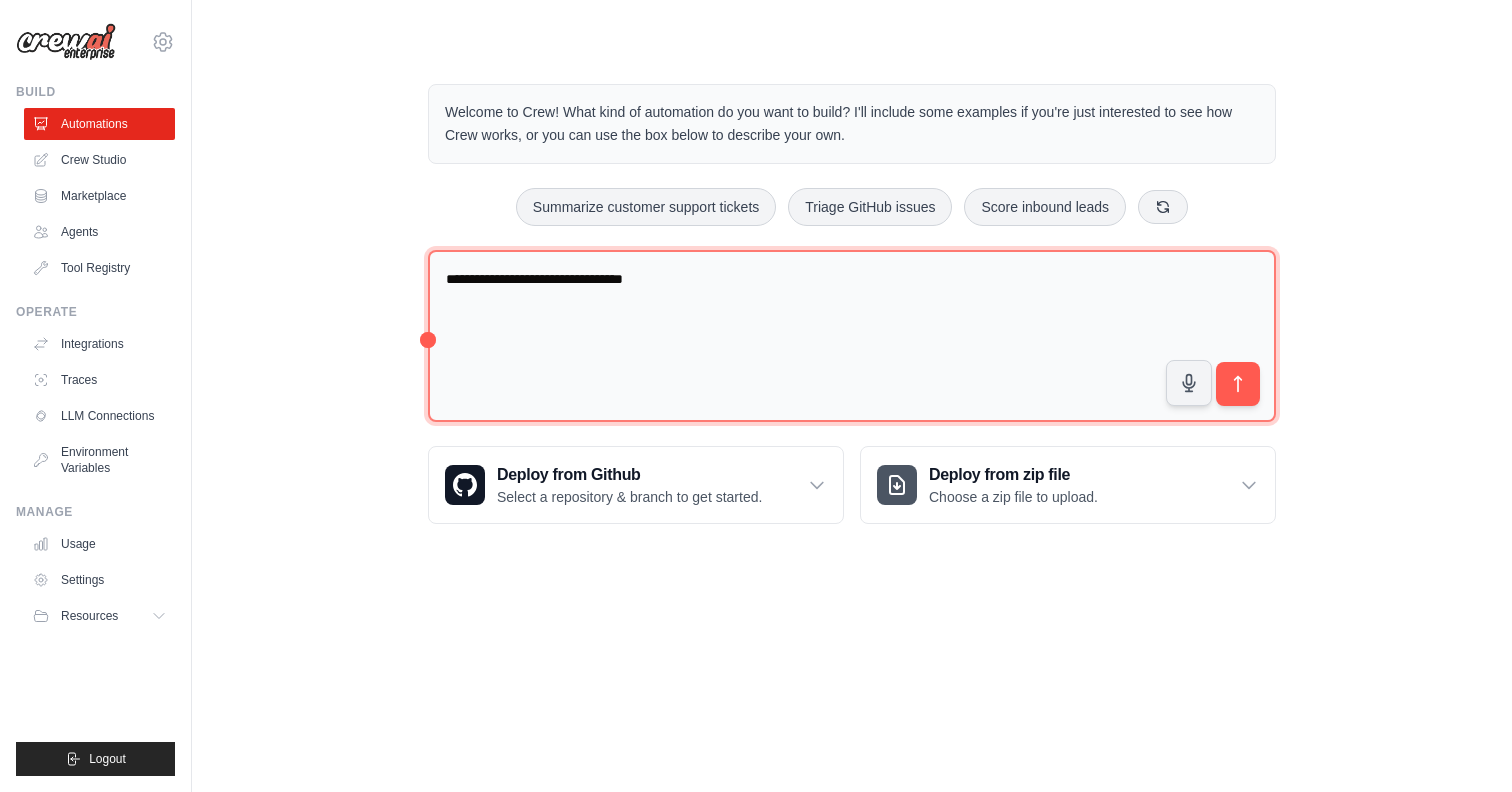 type on "**********" 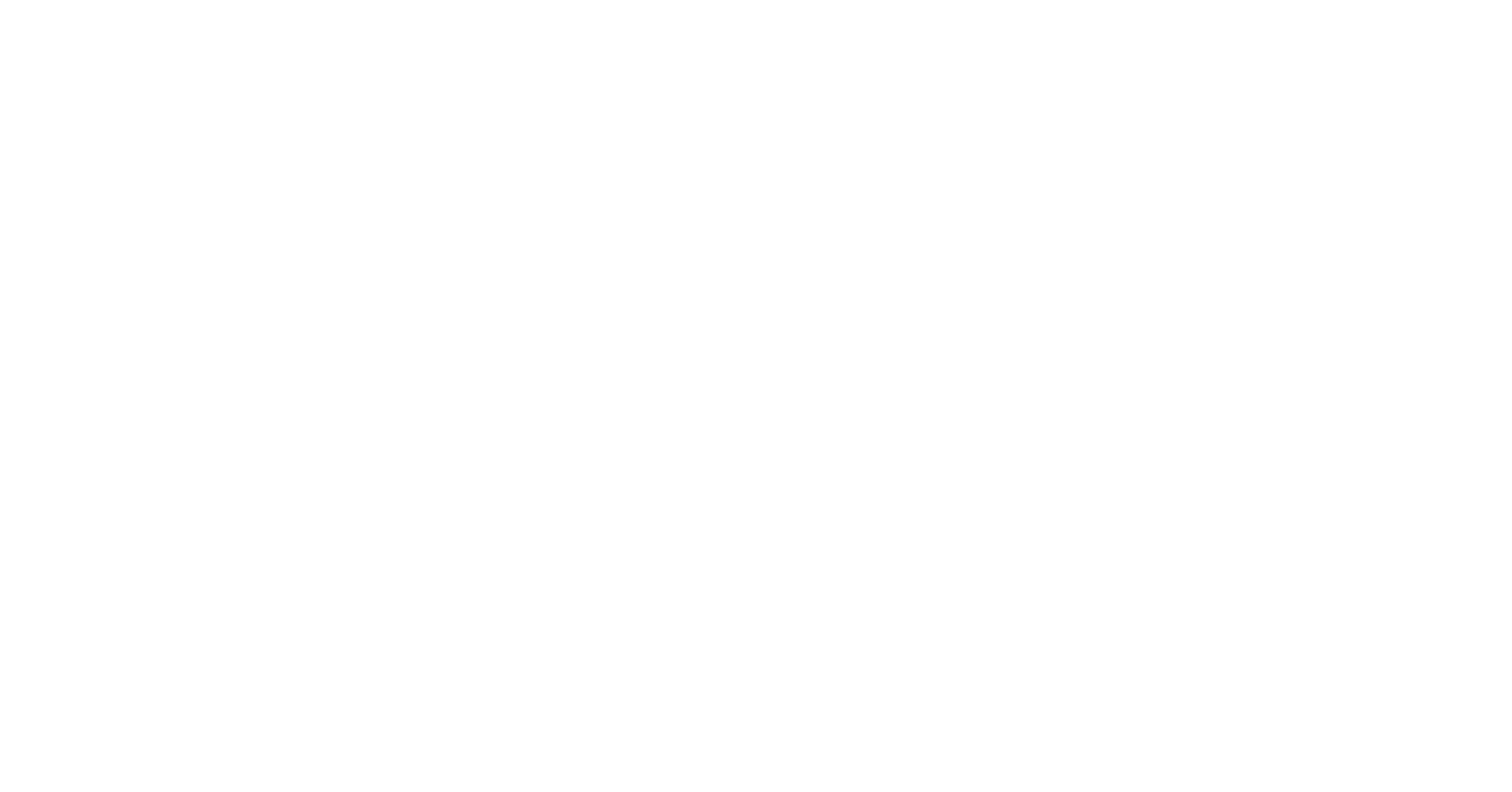 scroll, scrollTop: 0, scrollLeft: 0, axis: both 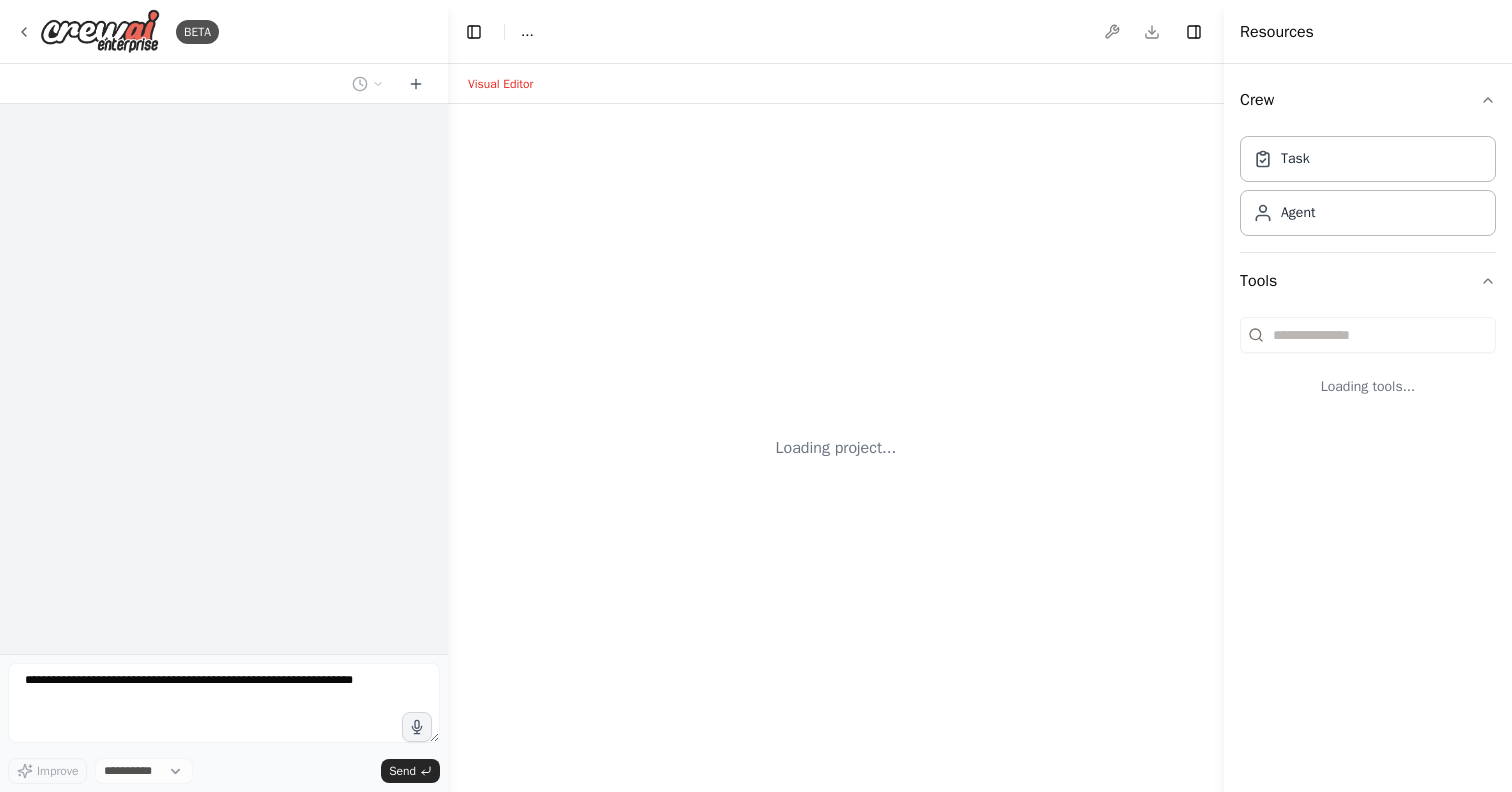 select on "****" 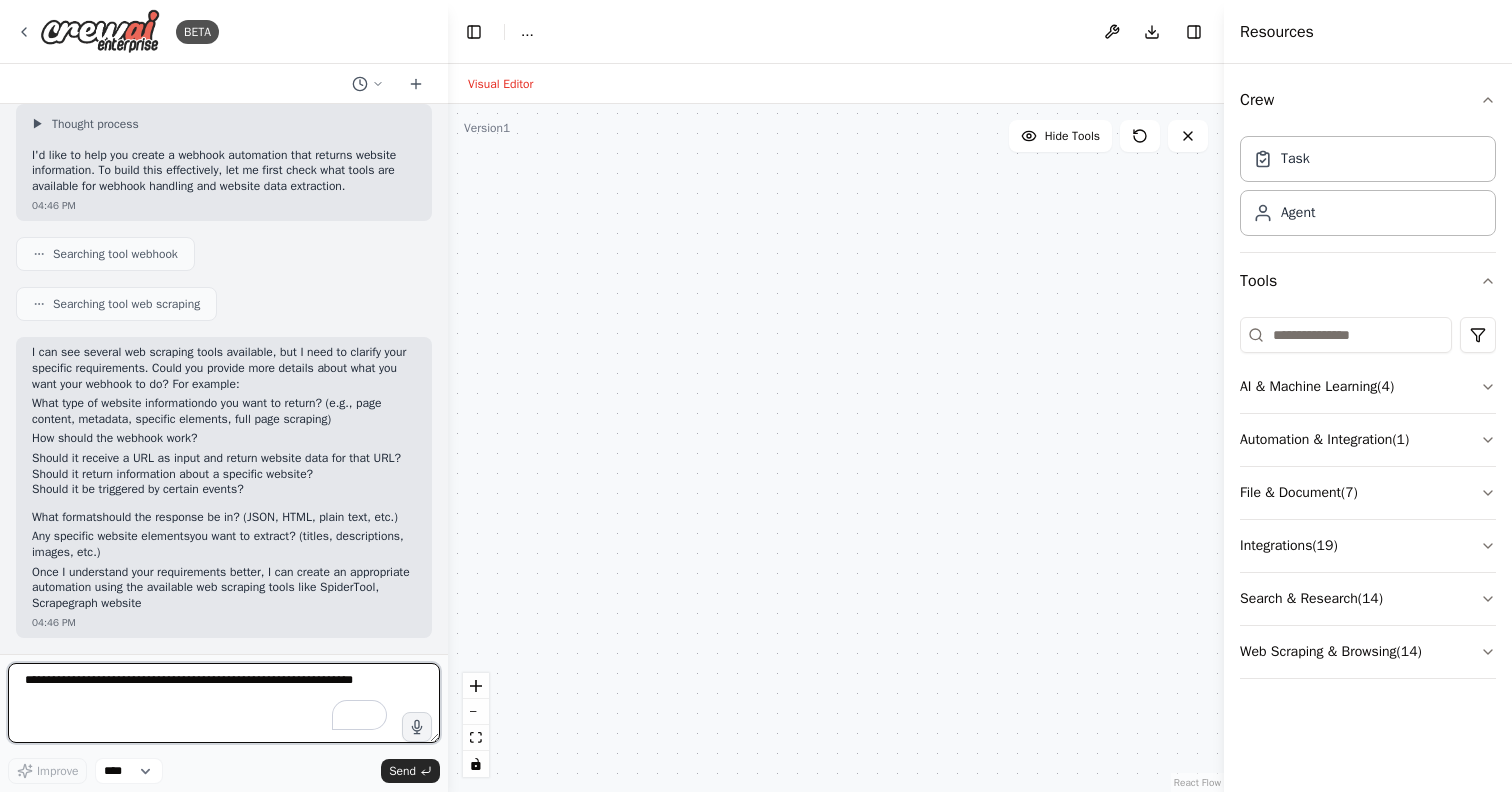 scroll, scrollTop: 144, scrollLeft: 0, axis: vertical 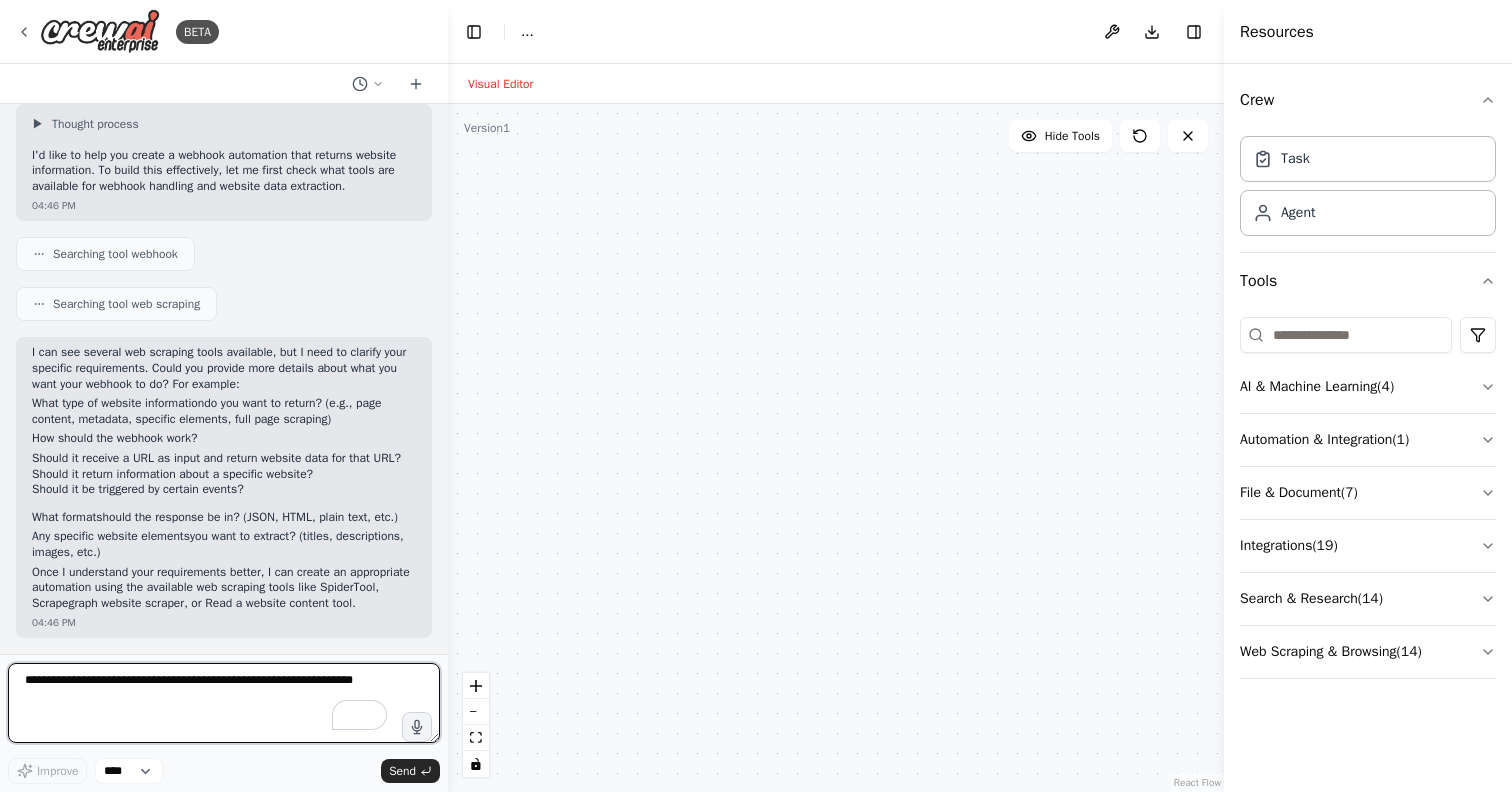 click at bounding box center (224, 703) 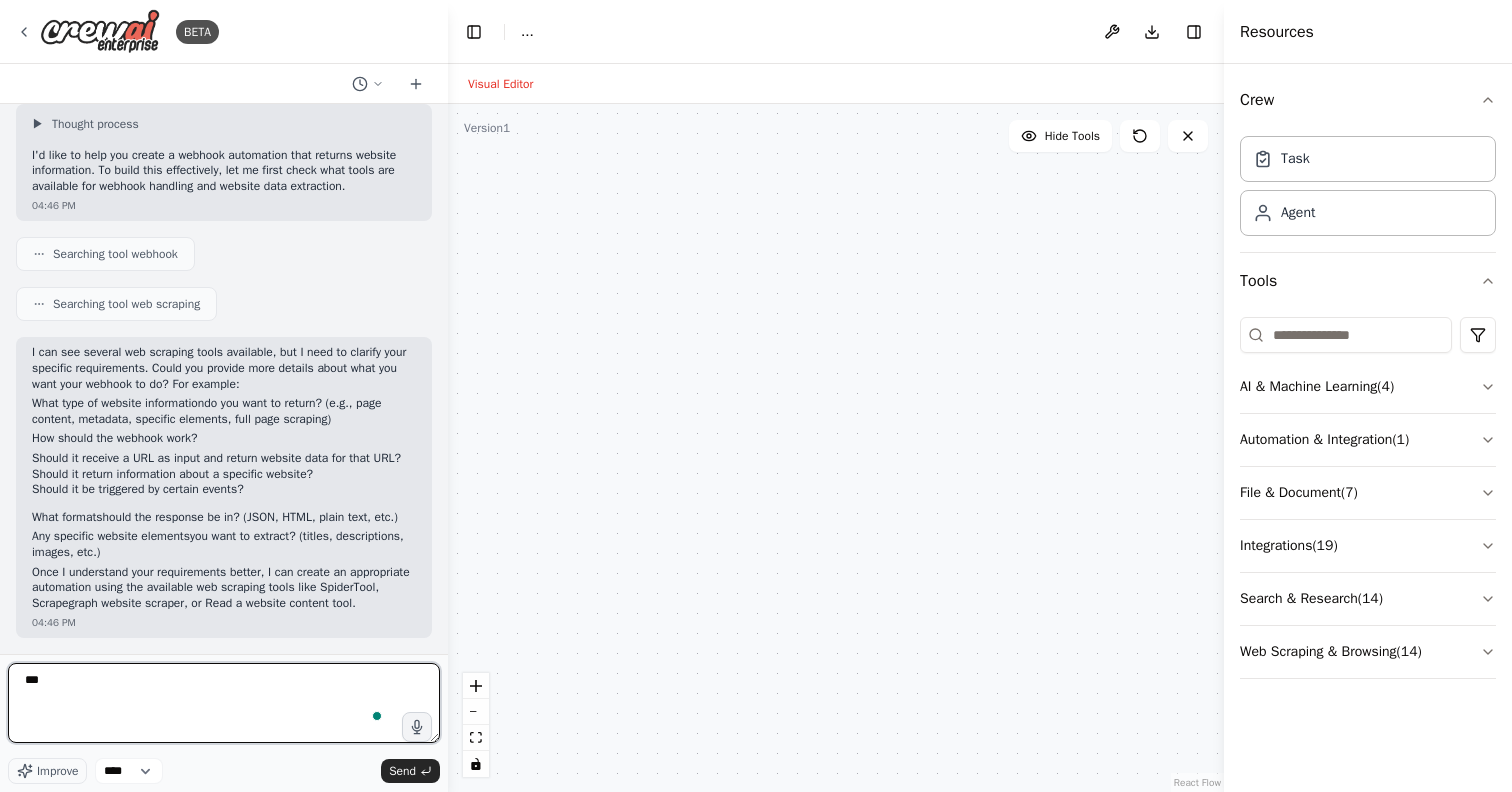 type on "****" 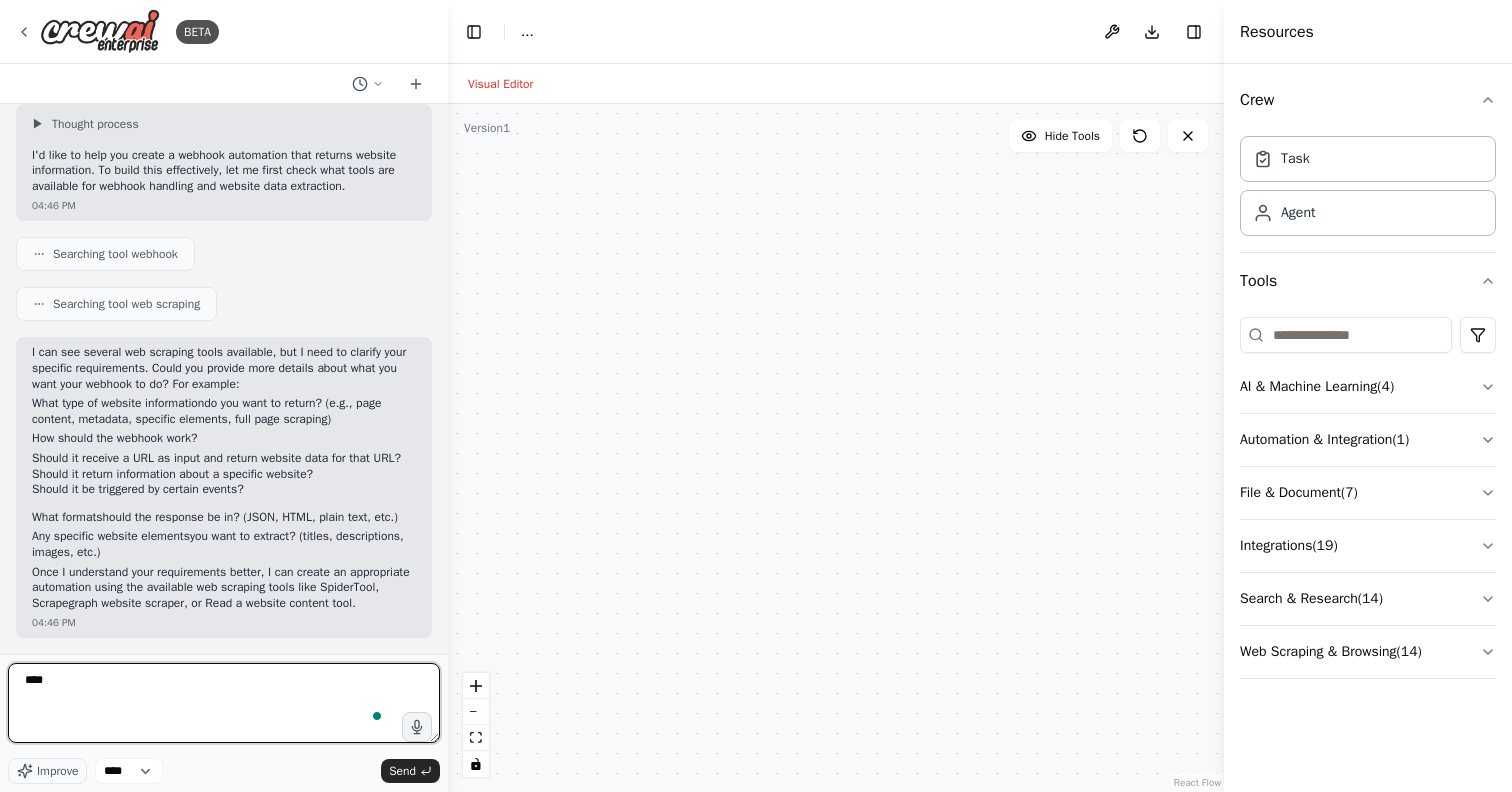 type 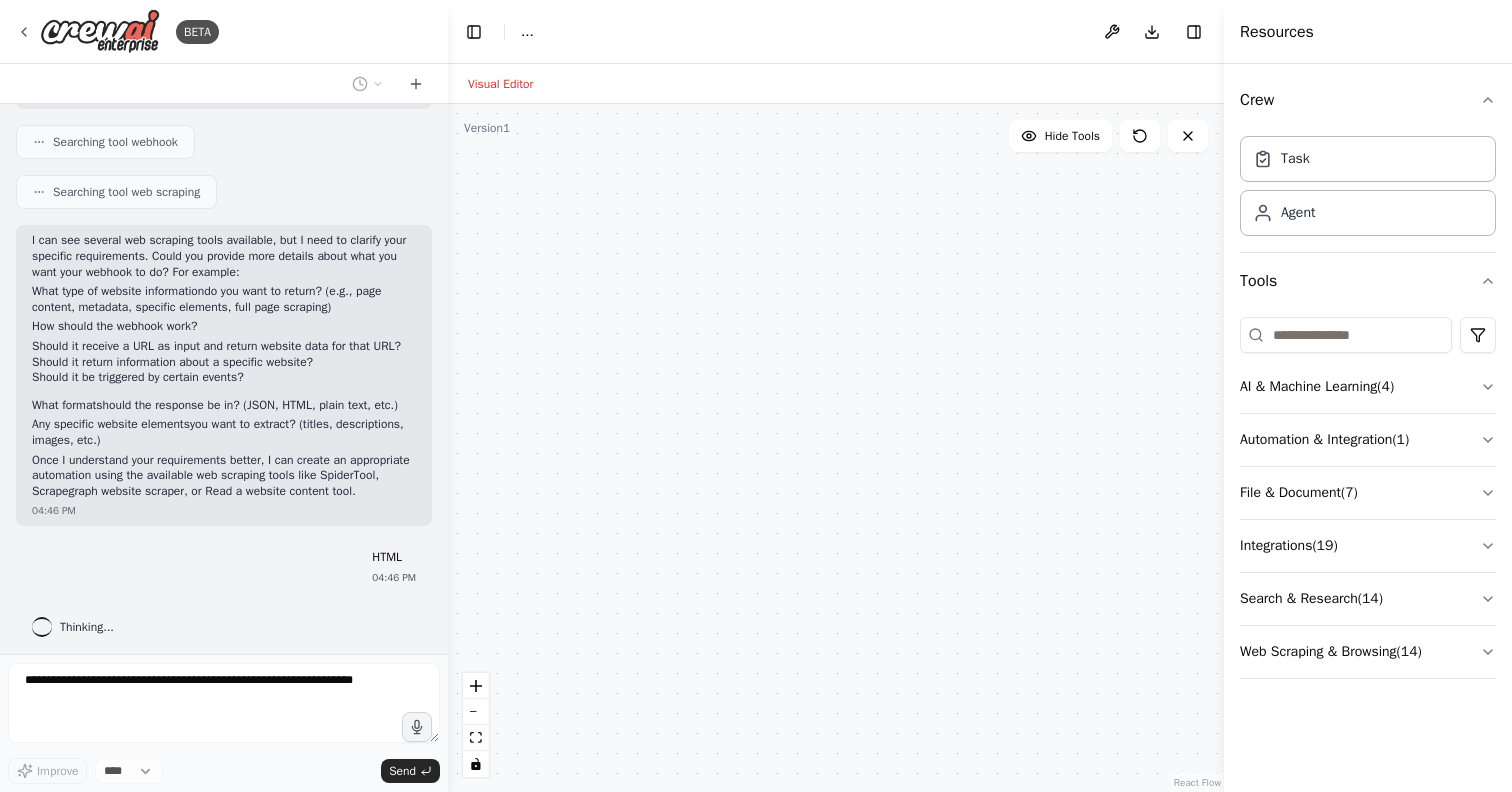 scroll, scrollTop: 263, scrollLeft: 0, axis: vertical 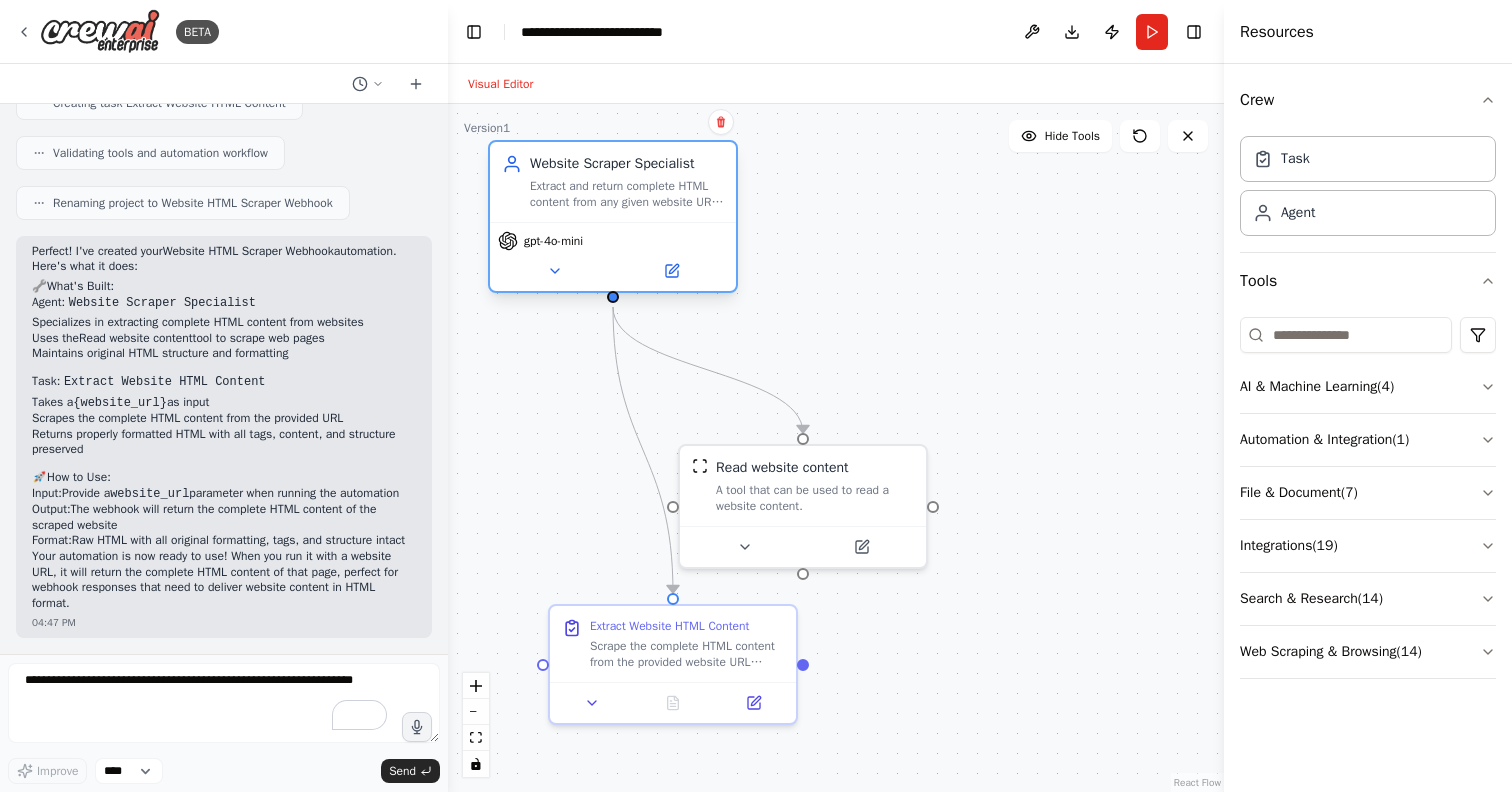 drag, startPoint x: 654, startPoint y: 268, endPoint x: 604, endPoint y: 203, distance: 82.006096 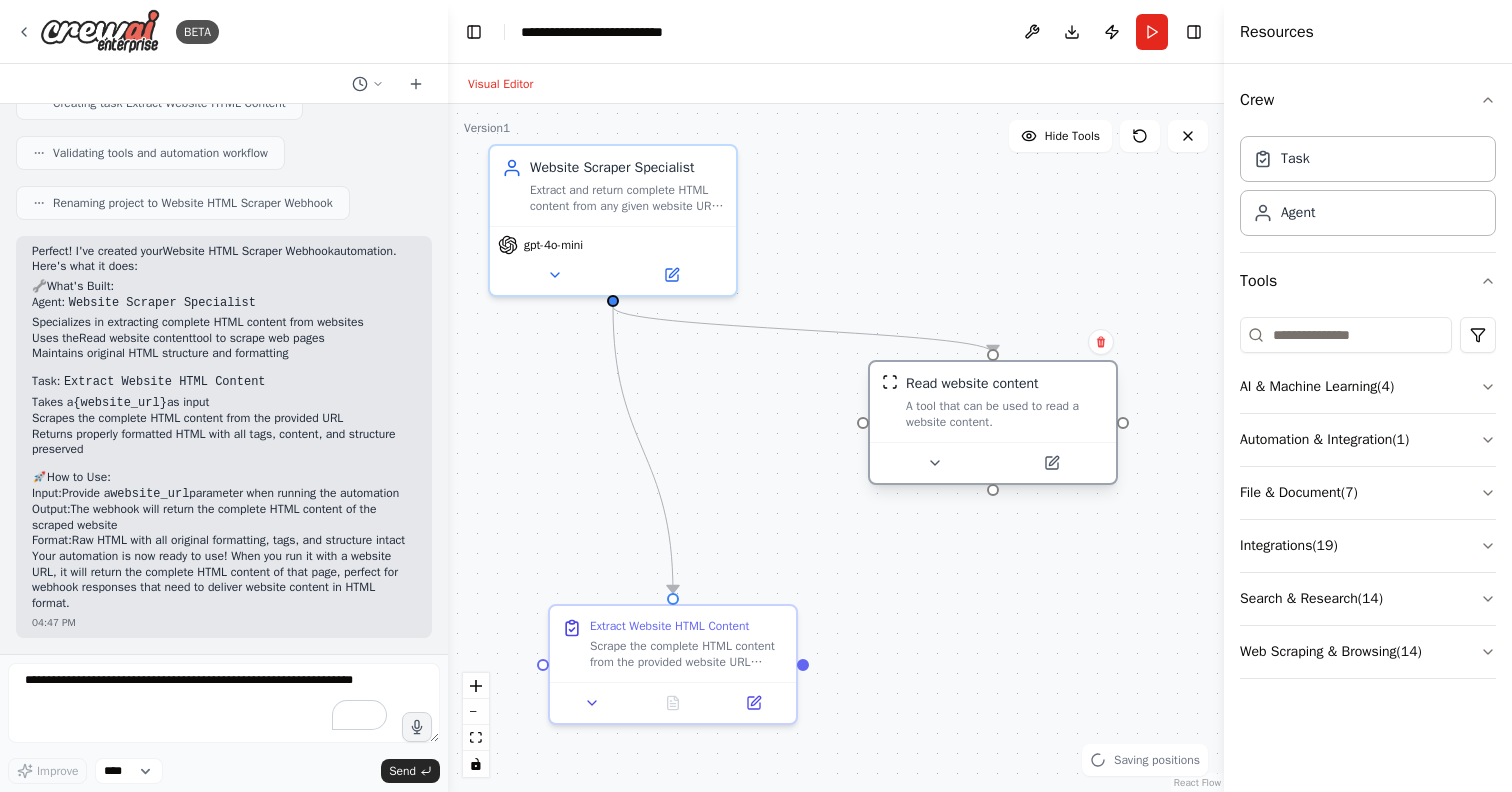 drag, startPoint x: 767, startPoint y: 492, endPoint x: 957, endPoint y: 402, distance: 210.23796 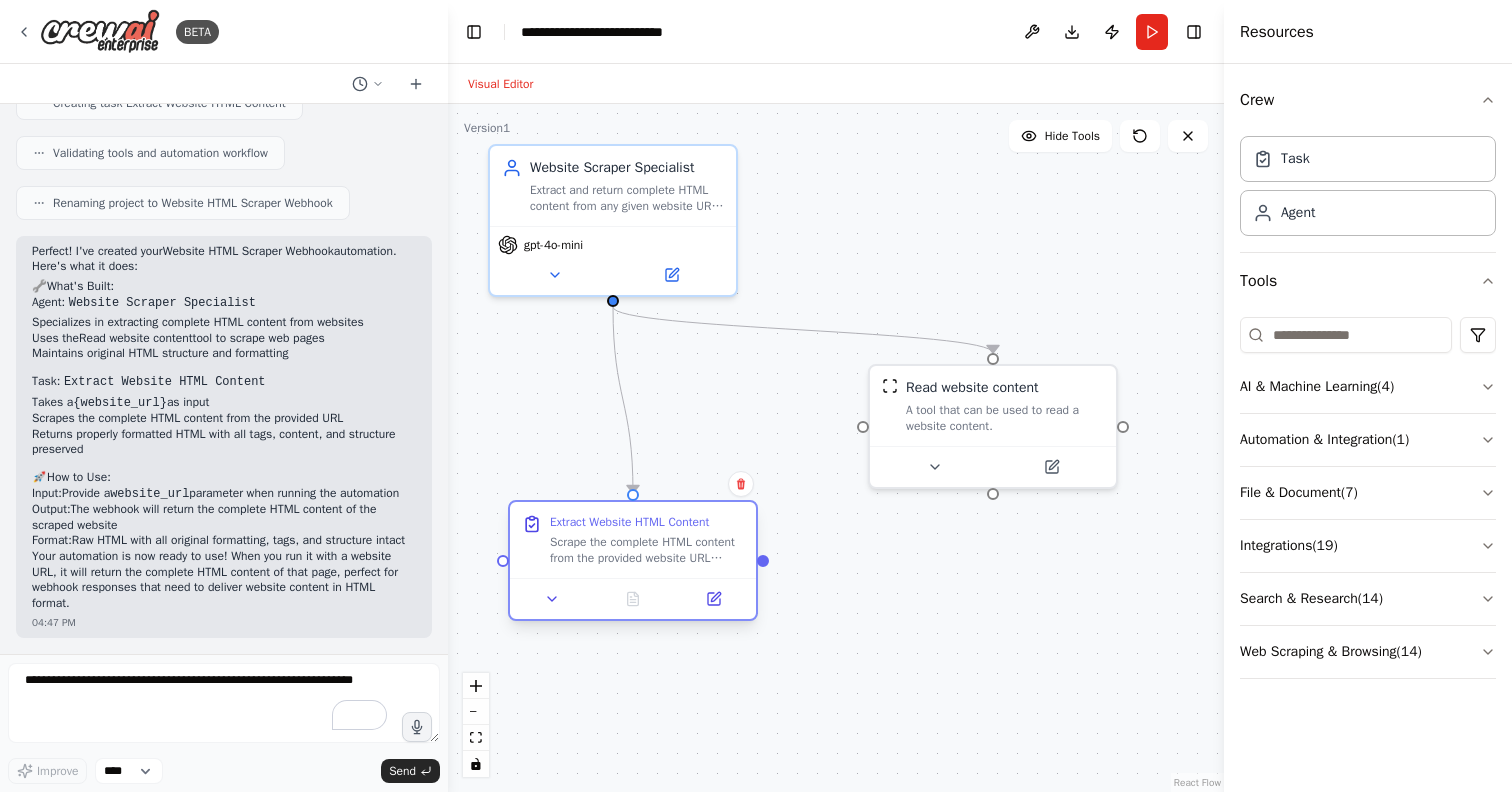 drag, startPoint x: 680, startPoint y: 651, endPoint x: 648, endPoint y: 550, distance: 105.9481 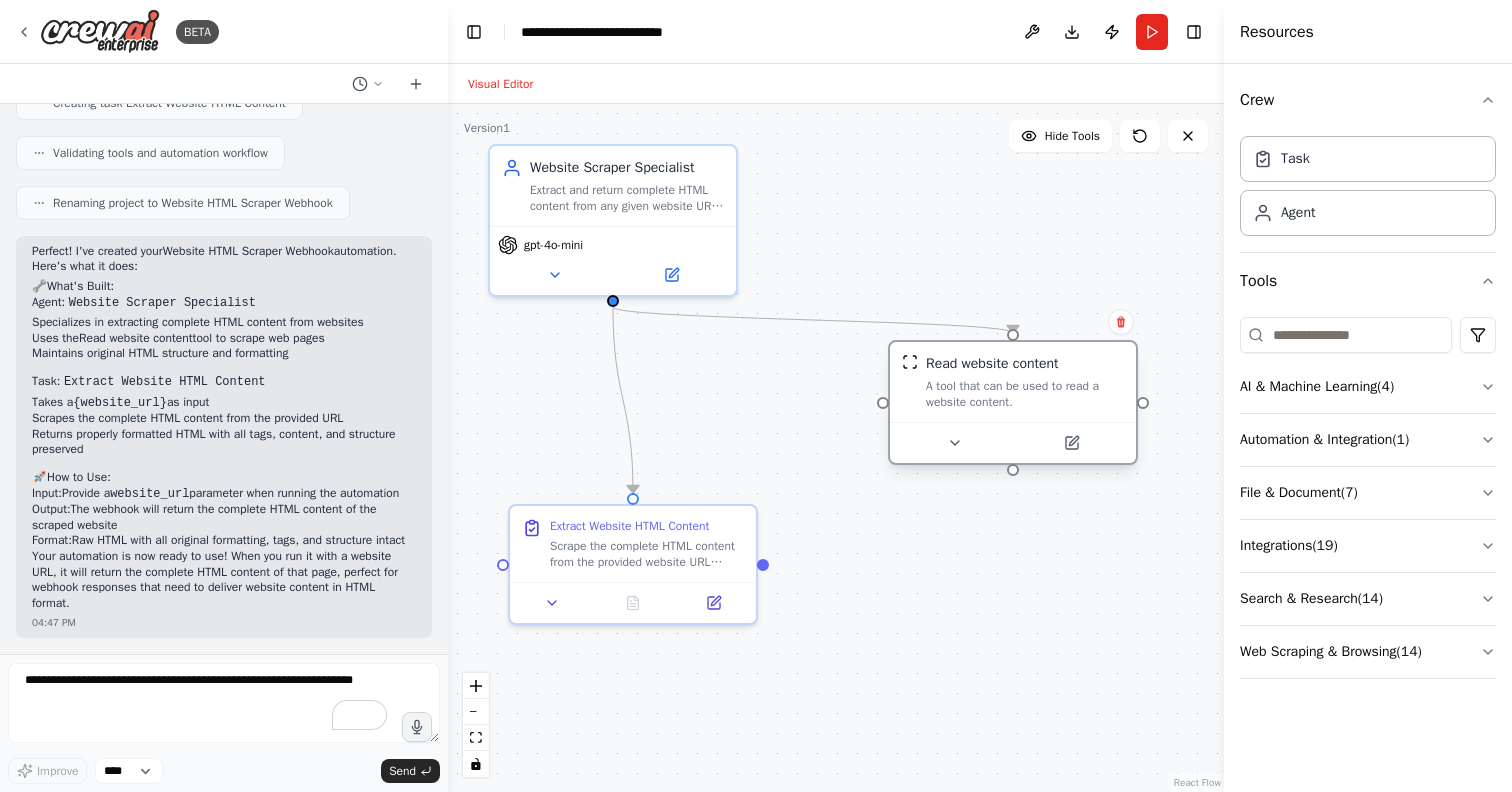drag, startPoint x: 979, startPoint y: 428, endPoint x: 1006, endPoint y: 413, distance: 30.88689 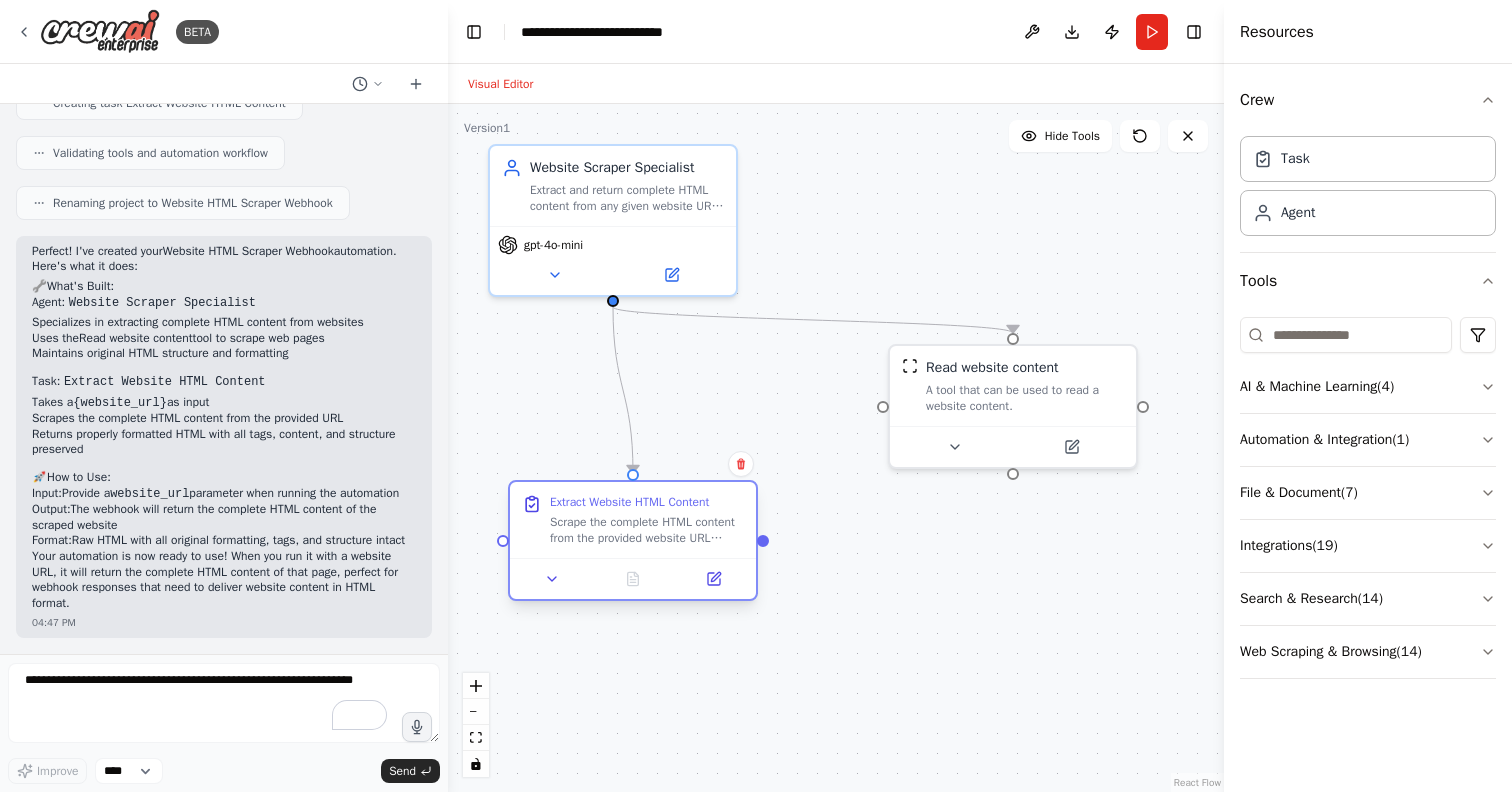 drag, startPoint x: 667, startPoint y: 553, endPoint x: 673, endPoint y: 538, distance: 16.155495 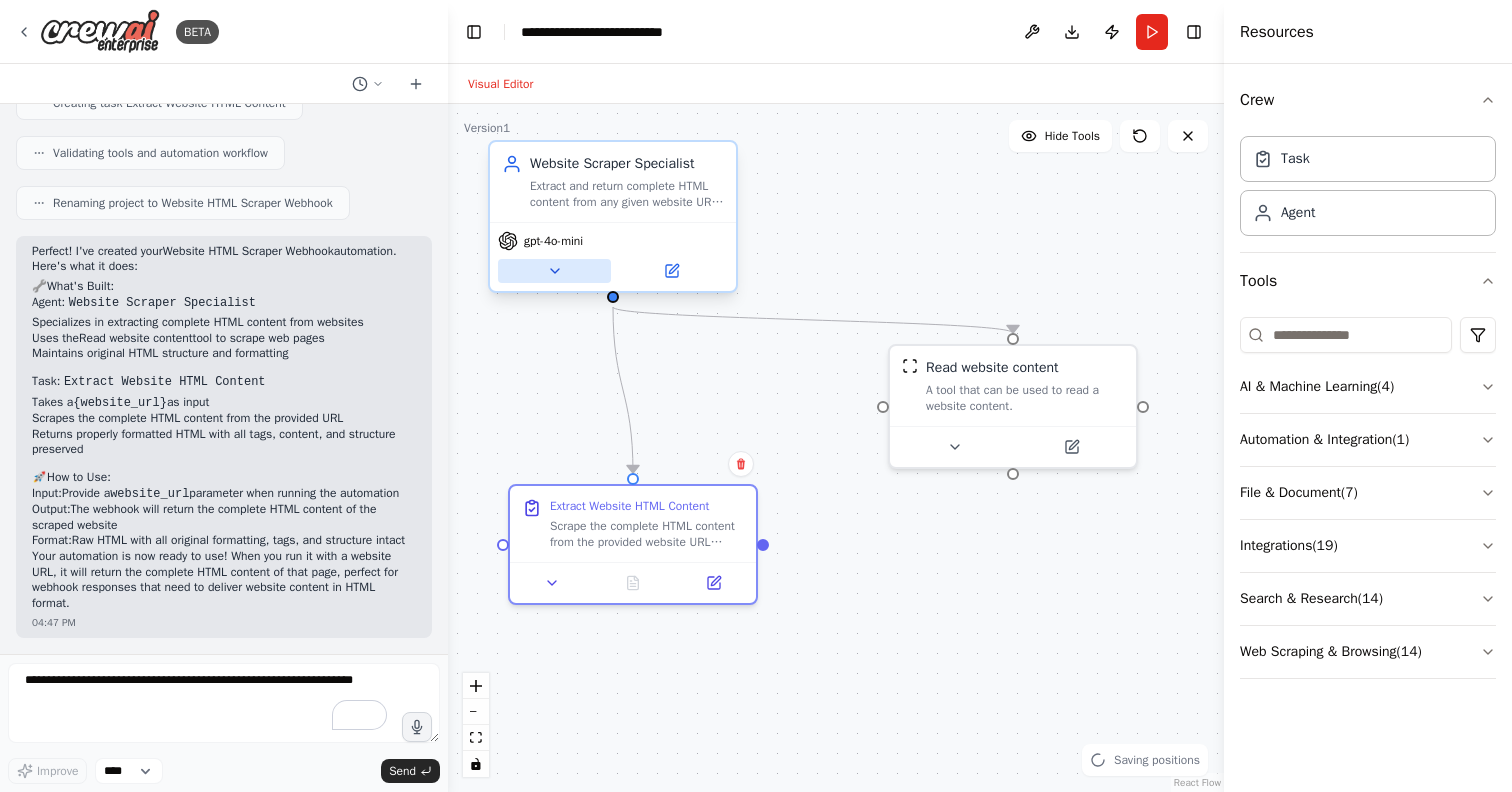 click 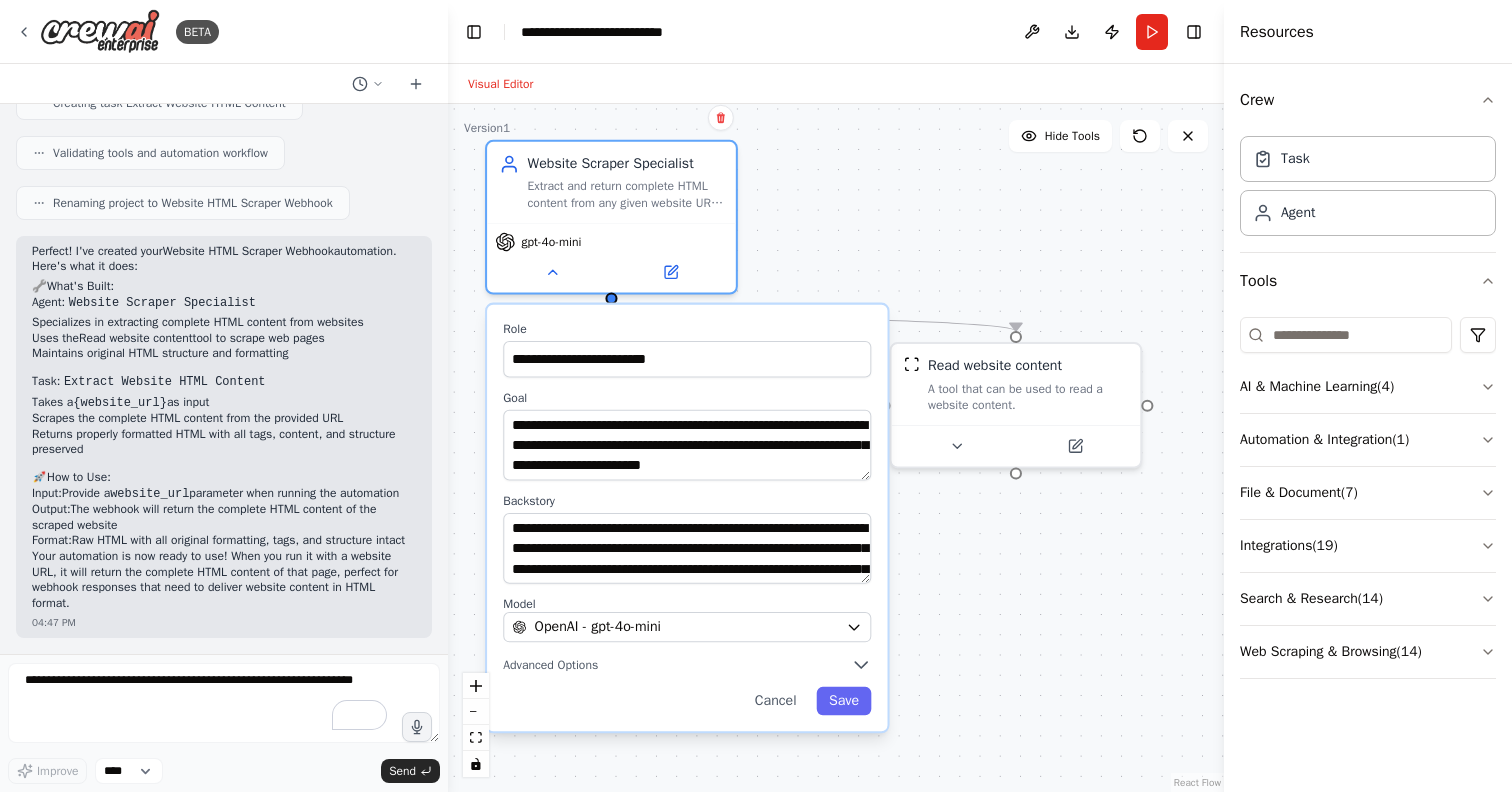 type 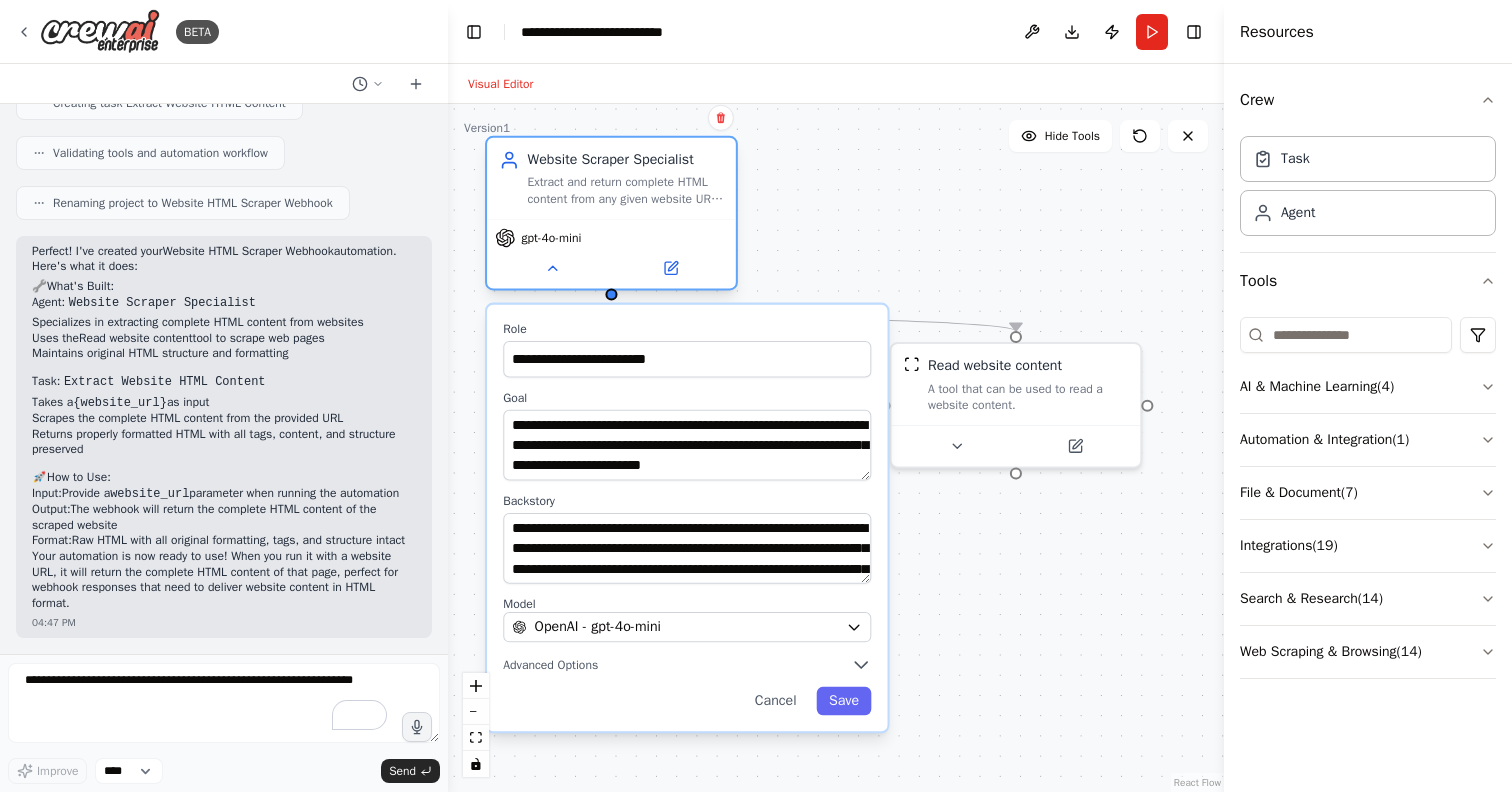 click on "gpt-4o-mini" at bounding box center (538, 238) 